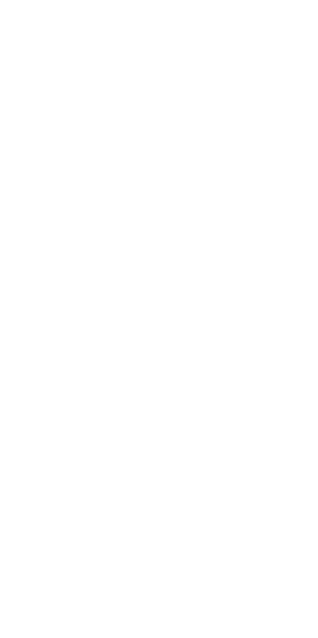 scroll, scrollTop: 0, scrollLeft: 0, axis: both 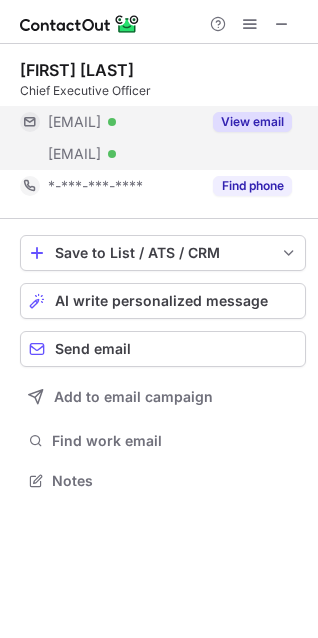 click on "View email" at bounding box center (252, 122) 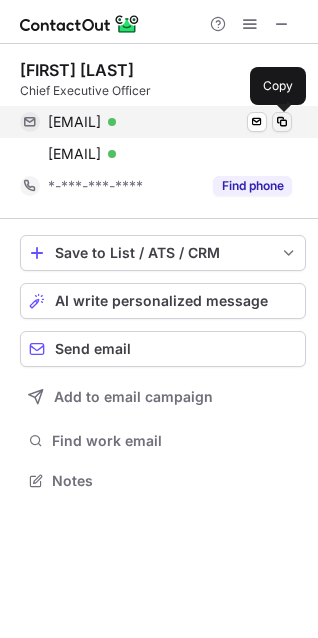 click at bounding box center (282, 122) 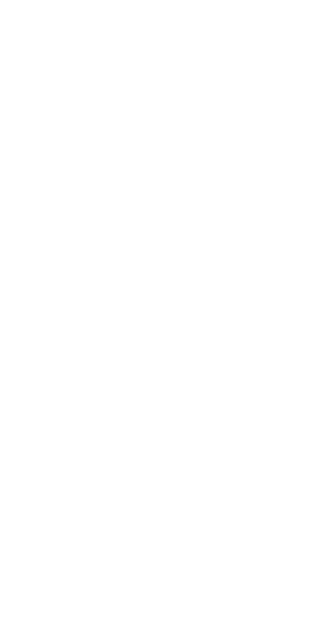 scroll, scrollTop: 0, scrollLeft: 0, axis: both 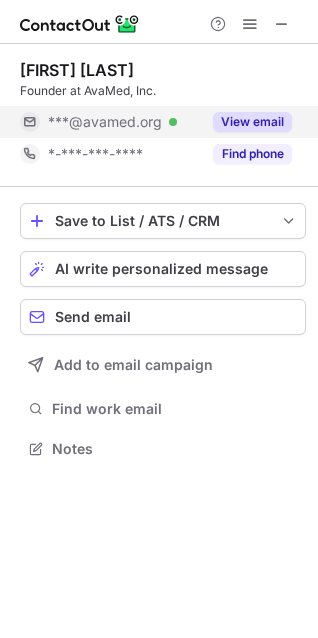 click on "View email" at bounding box center (252, 122) 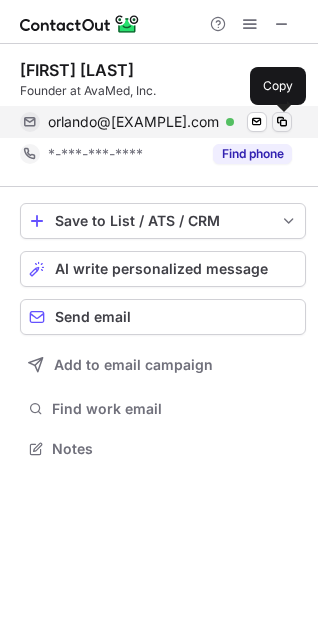 click at bounding box center [282, 122] 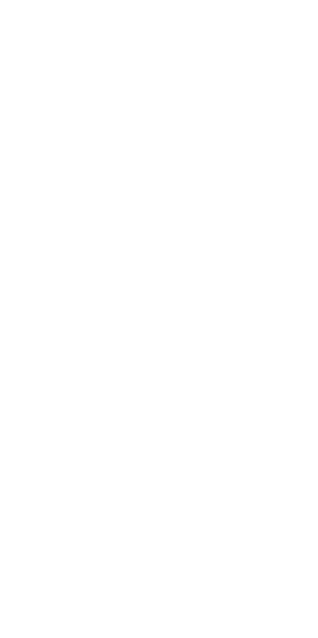 scroll, scrollTop: 0, scrollLeft: 0, axis: both 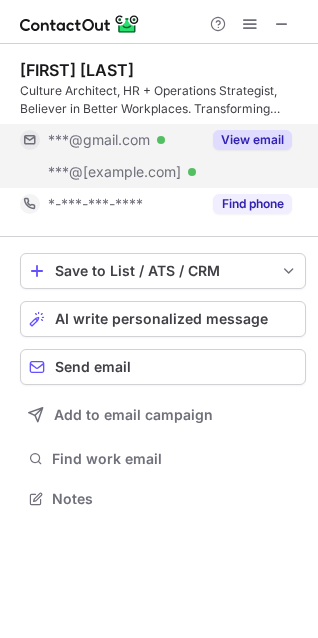 click on "View email" at bounding box center [252, 140] 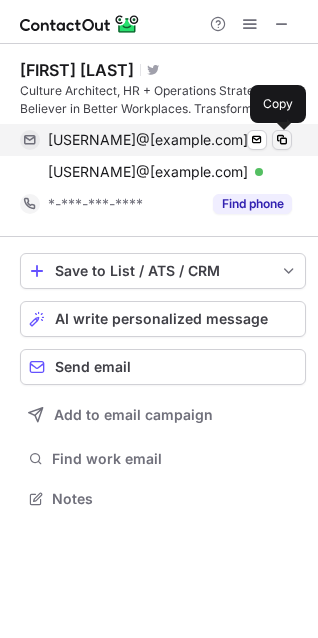 click at bounding box center (282, 140) 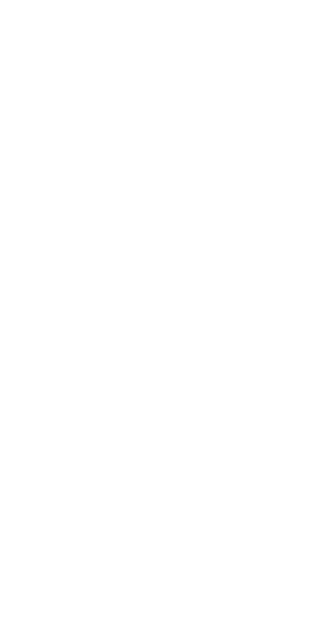 scroll, scrollTop: 0, scrollLeft: 0, axis: both 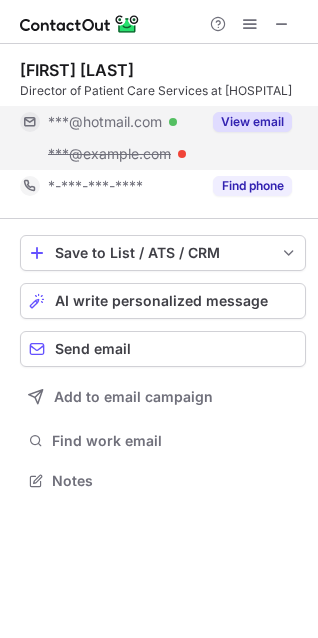 click on "View email" at bounding box center [252, 122] 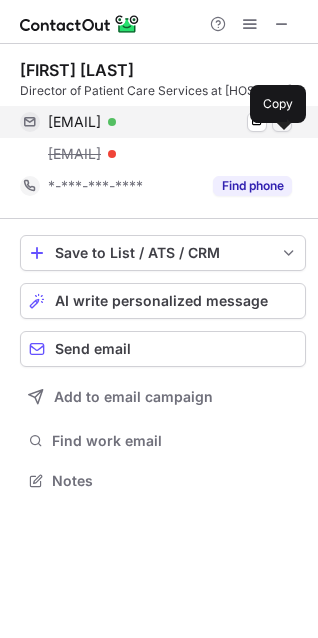 click at bounding box center [282, 122] 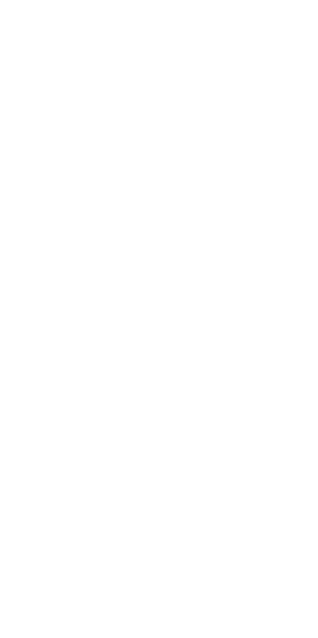 scroll, scrollTop: 0, scrollLeft: 0, axis: both 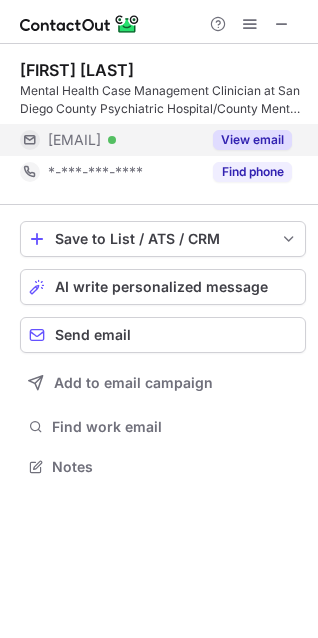 click on "View email" at bounding box center (252, 140) 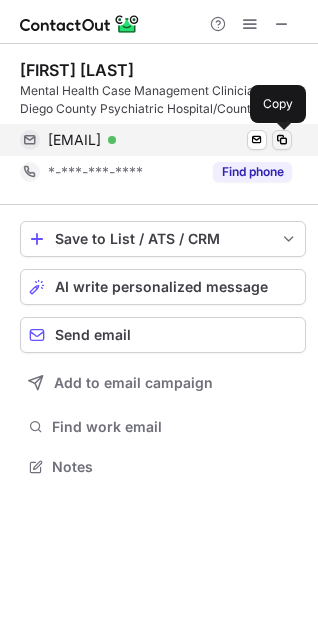 click at bounding box center (282, 140) 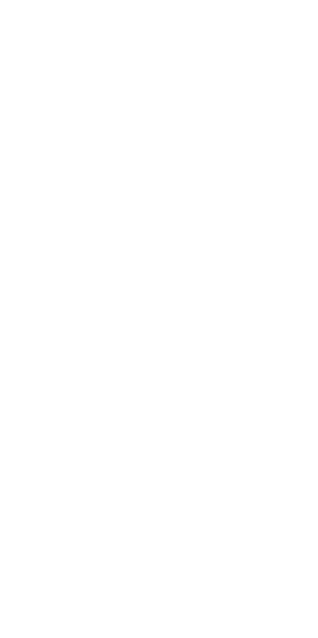 scroll, scrollTop: 0, scrollLeft: 0, axis: both 